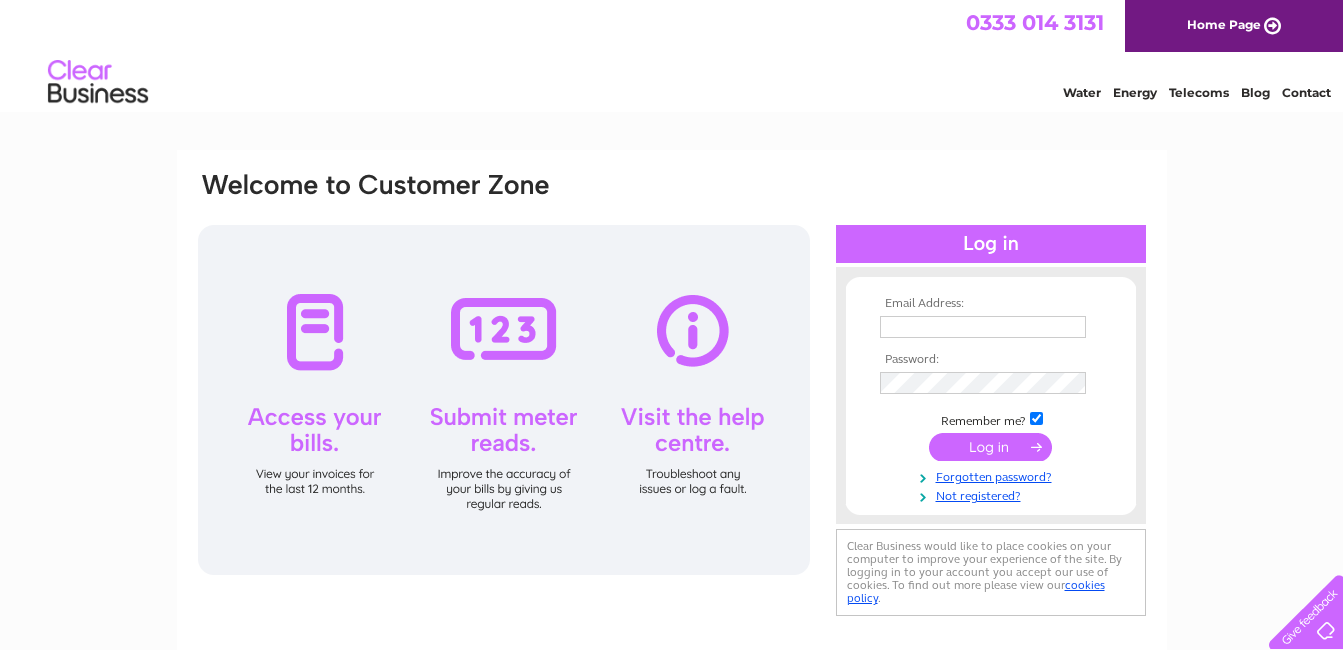 scroll, scrollTop: 0, scrollLeft: 0, axis: both 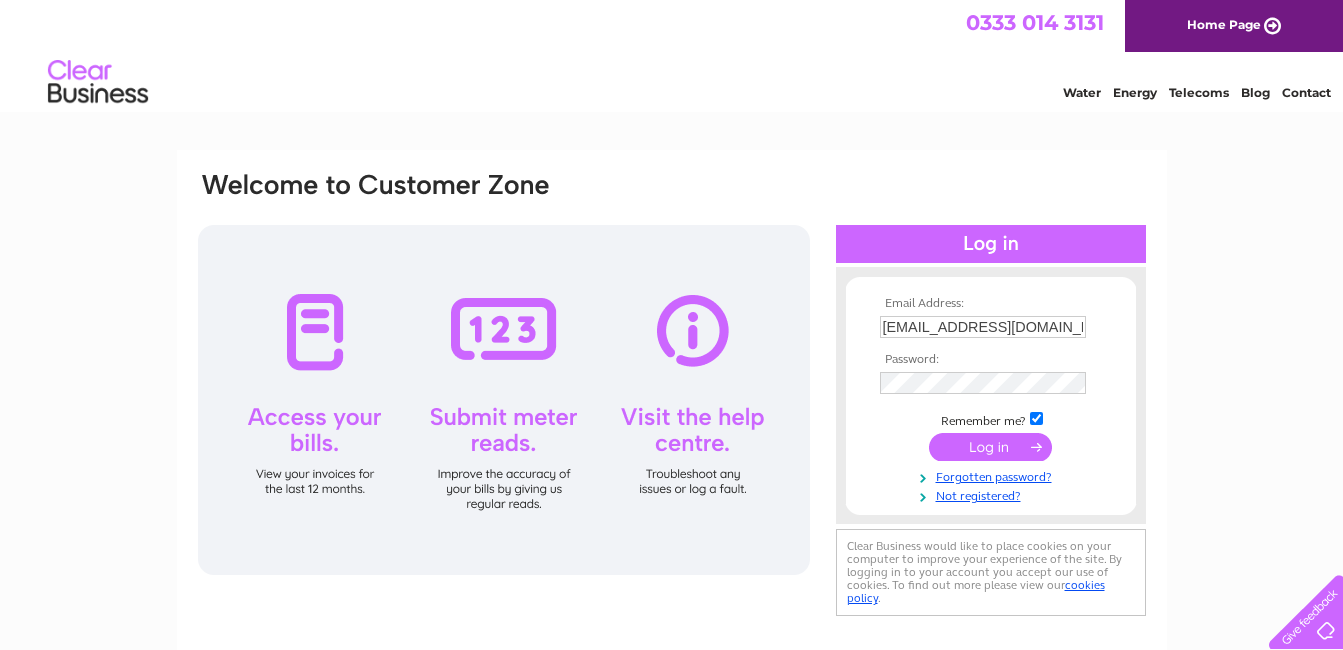 click at bounding box center [990, 447] 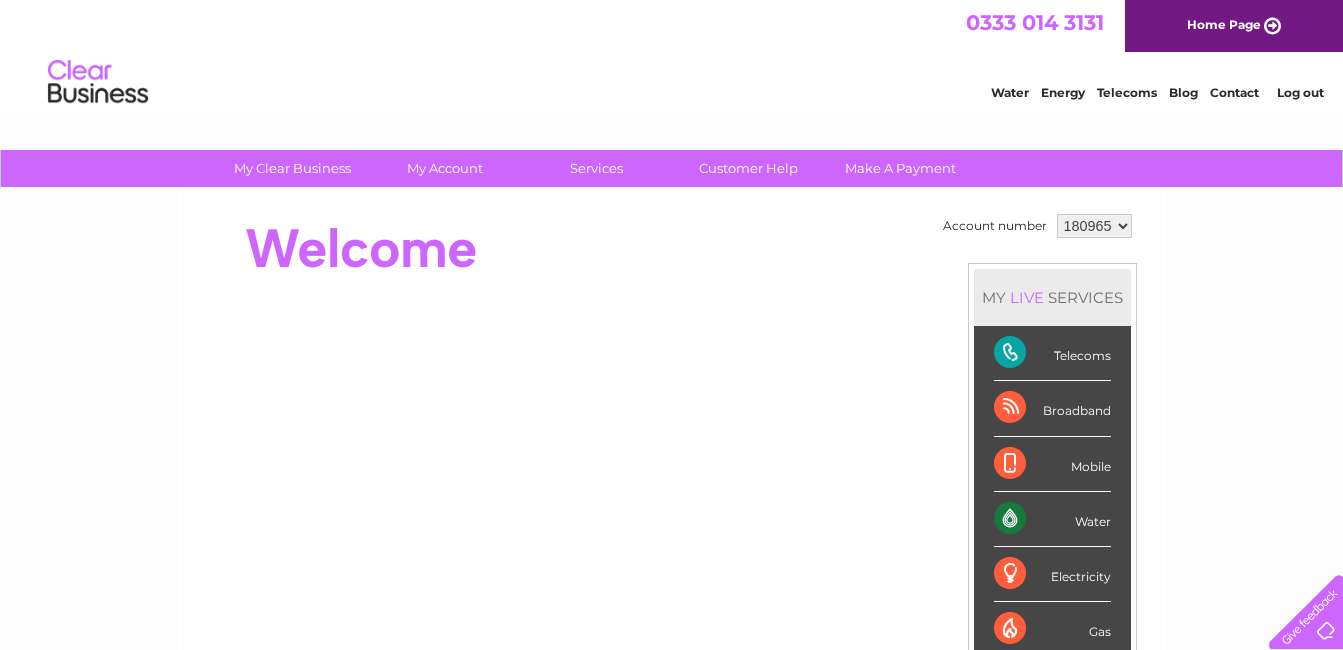 scroll, scrollTop: 0, scrollLeft: 0, axis: both 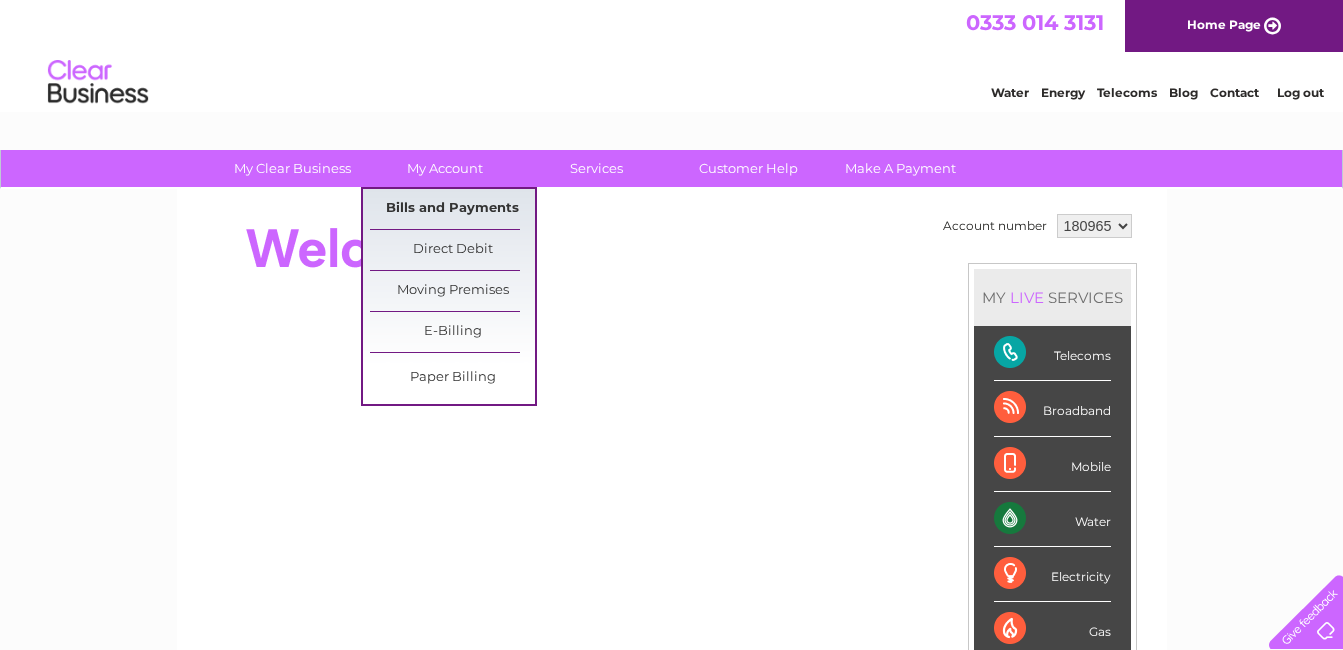 click on "Bills and Payments" at bounding box center [452, 209] 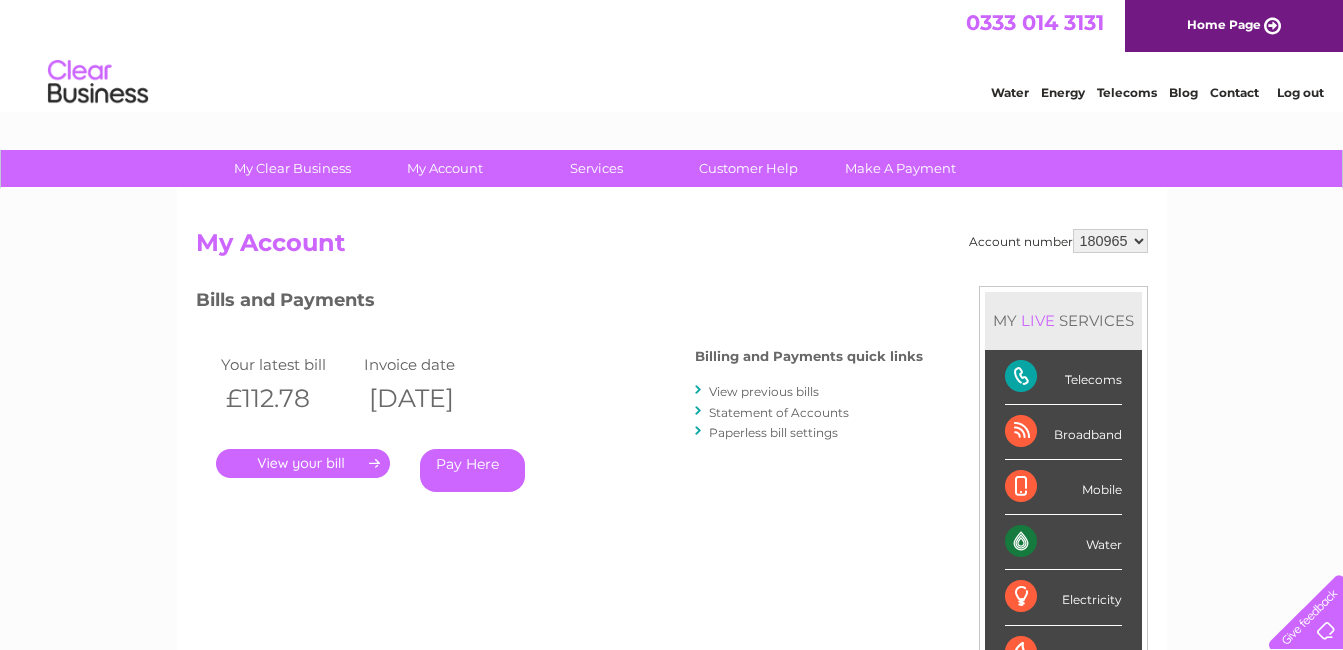 scroll, scrollTop: 0, scrollLeft: 0, axis: both 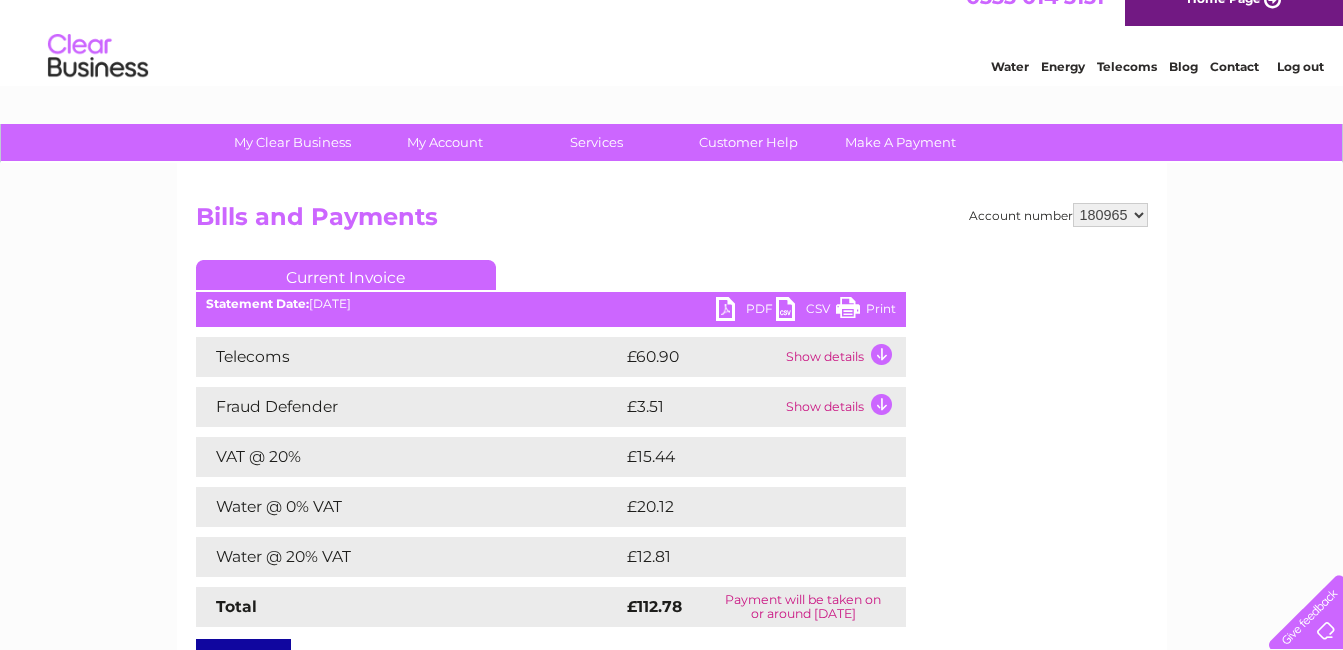 click on "PDF" at bounding box center (746, 311) 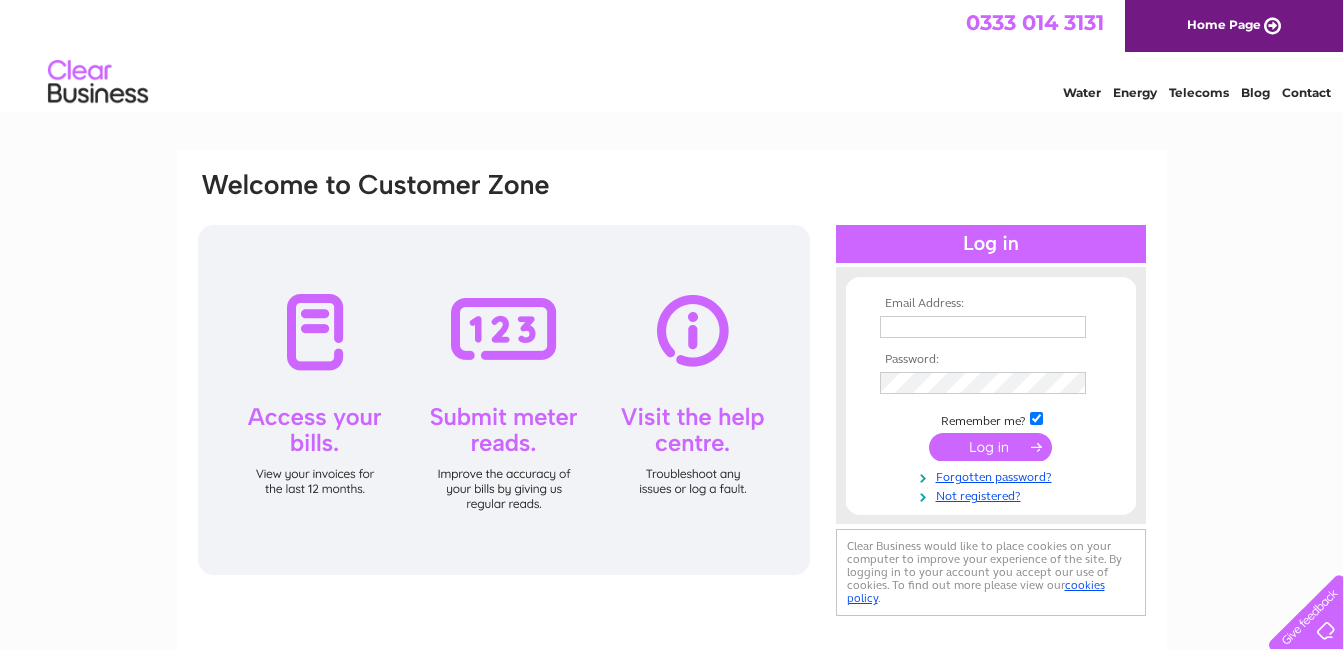scroll, scrollTop: 0, scrollLeft: 0, axis: both 